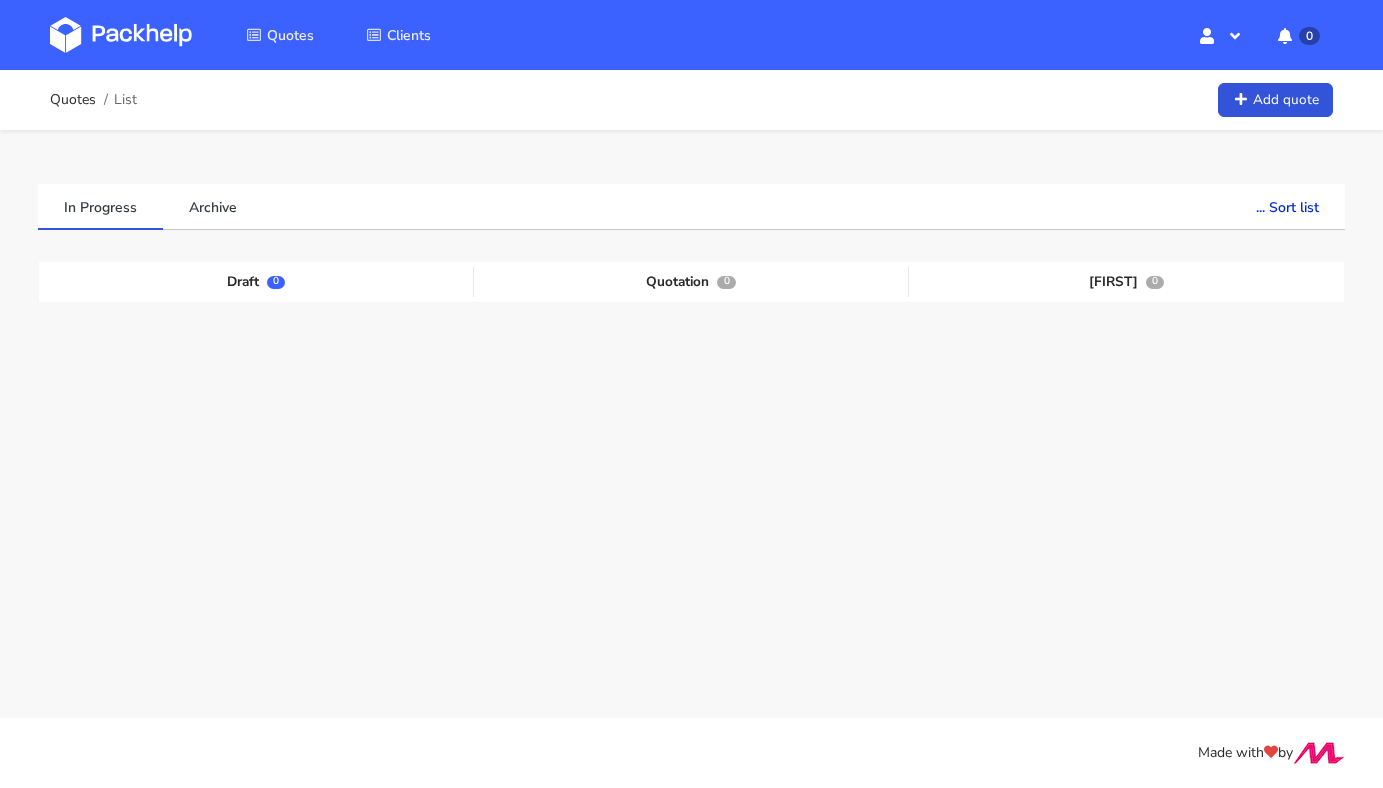 scroll, scrollTop: 0, scrollLeft: 0, axis: both 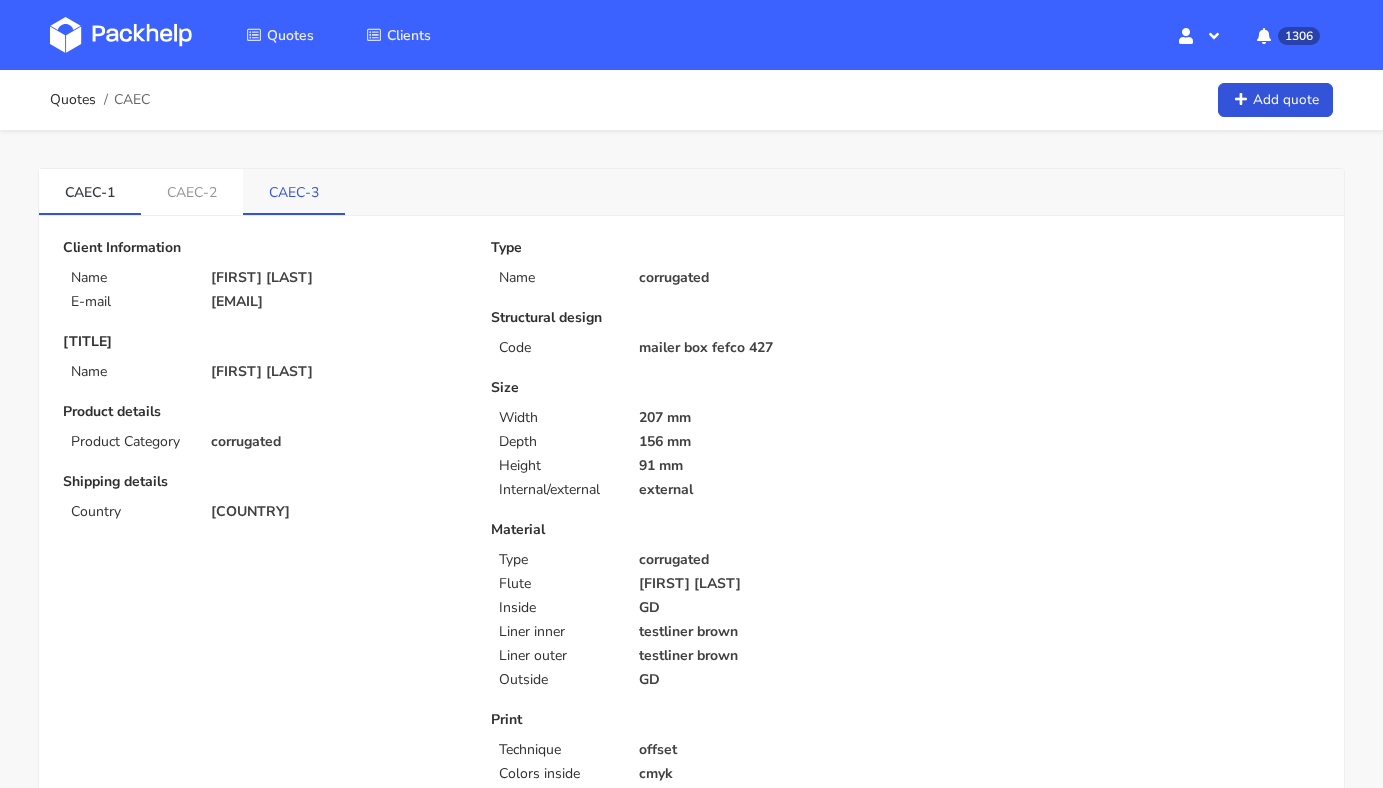 click on "CAEC-3" at bounding box center (192, 191) 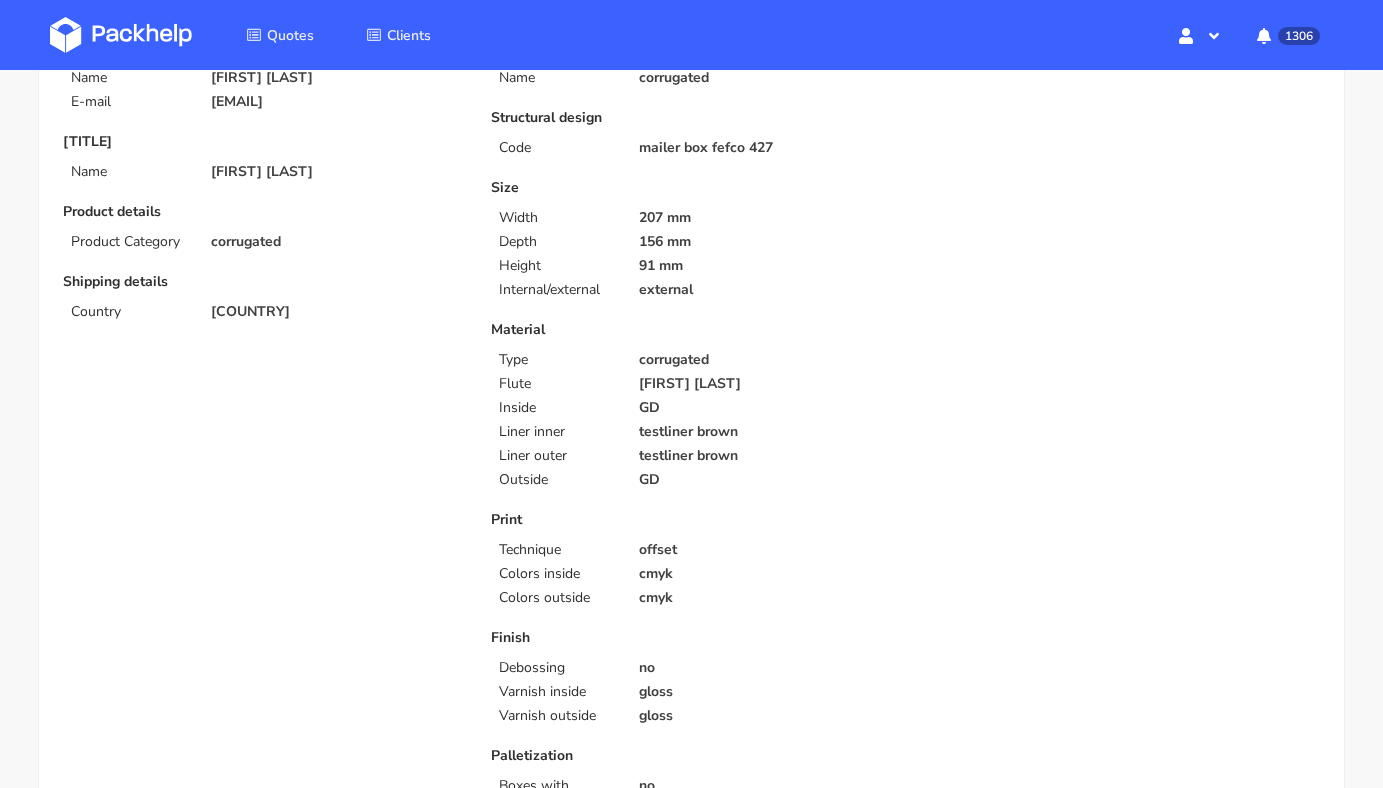 scroll, scrollTop: 67, scrollLeft: 0, axis: vertical 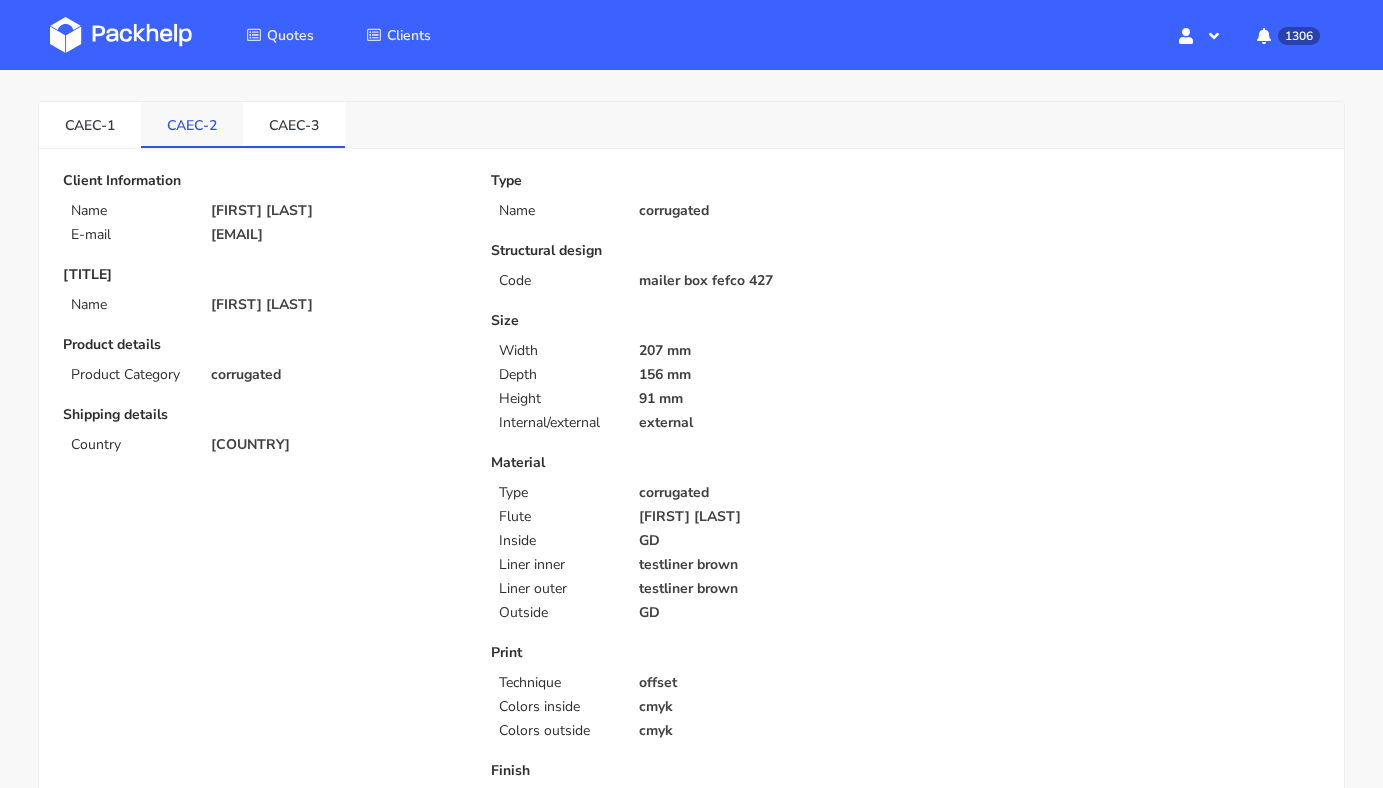 click on "CAEC-2" at bounding box center [90, 124] 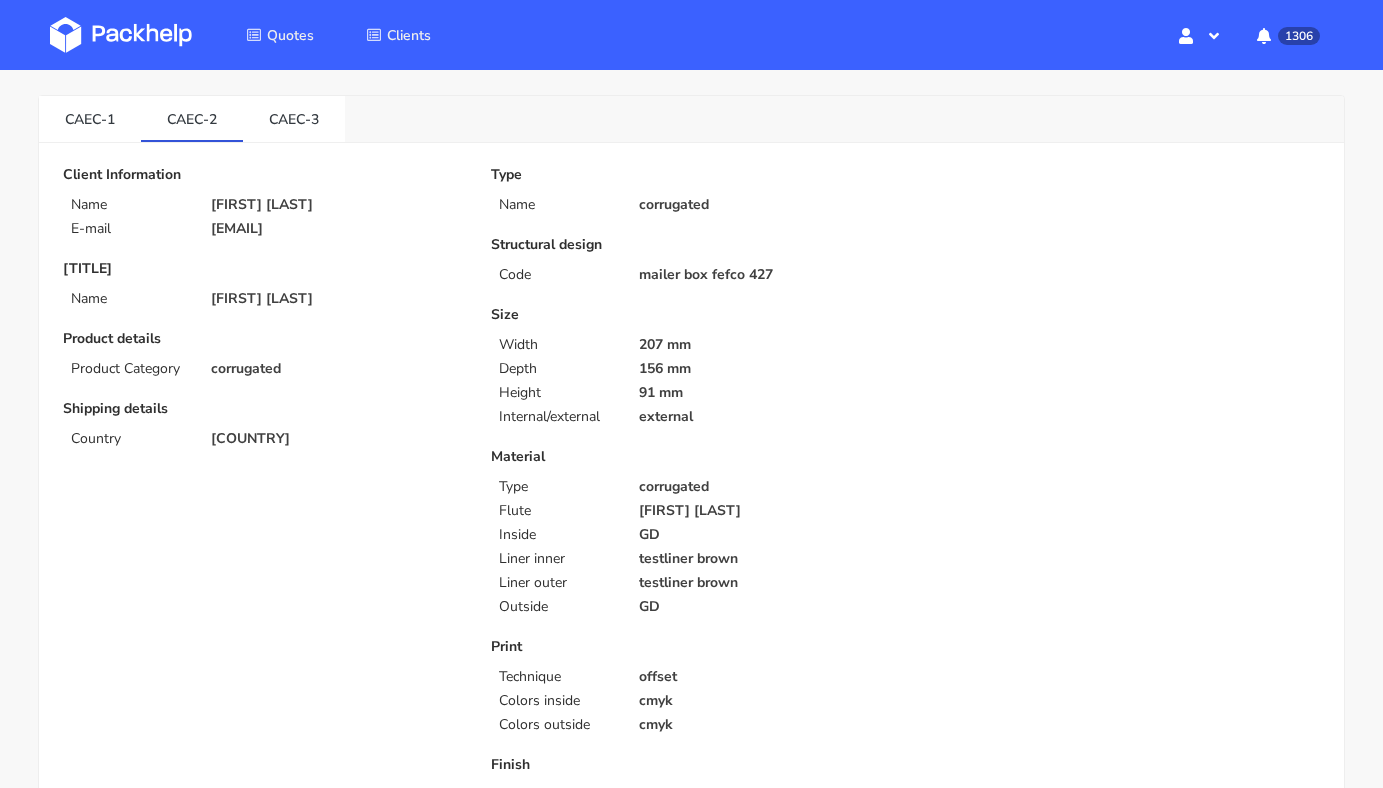 scroll, scrollTop: 0, scrollLeft: 0, axis: both 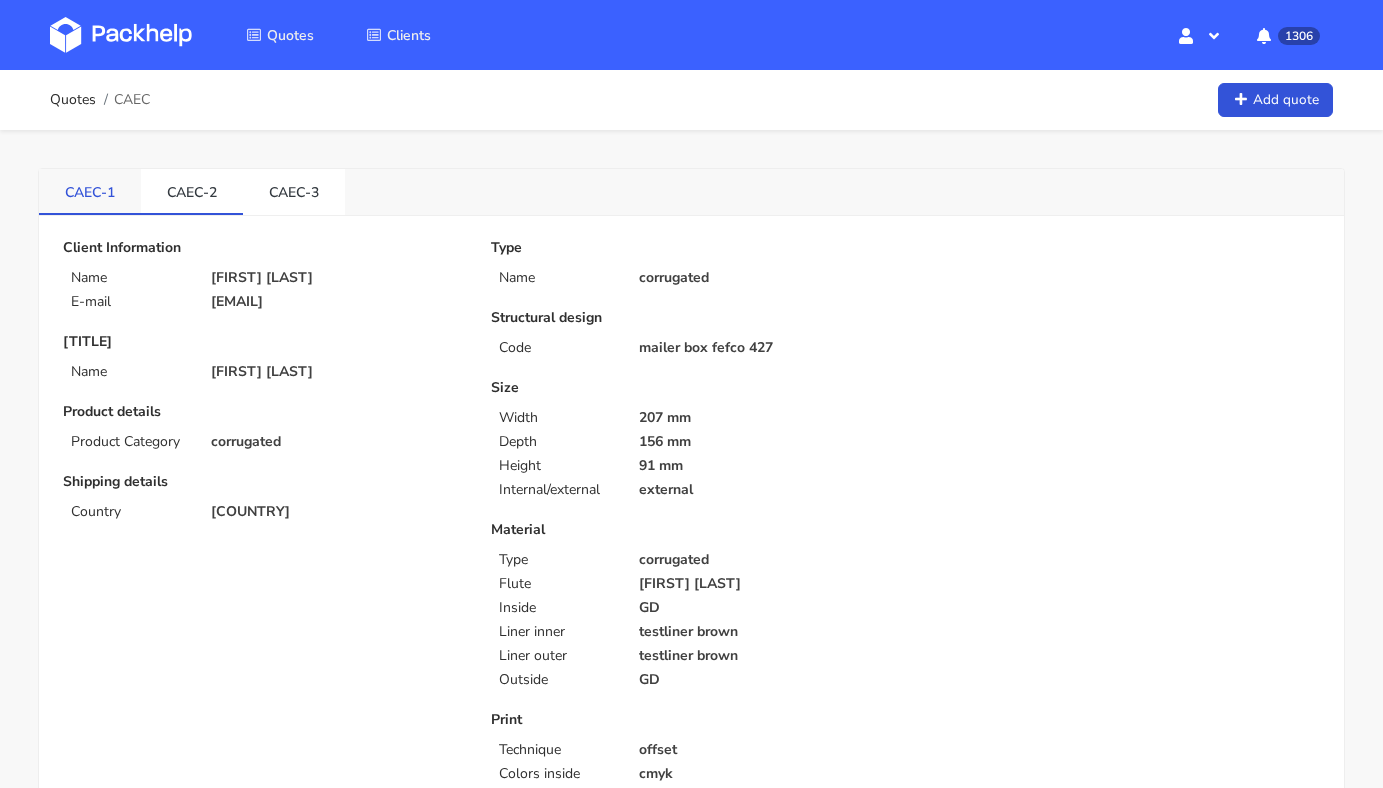 click on "CAEC-1" at bounding box center (90, 191) 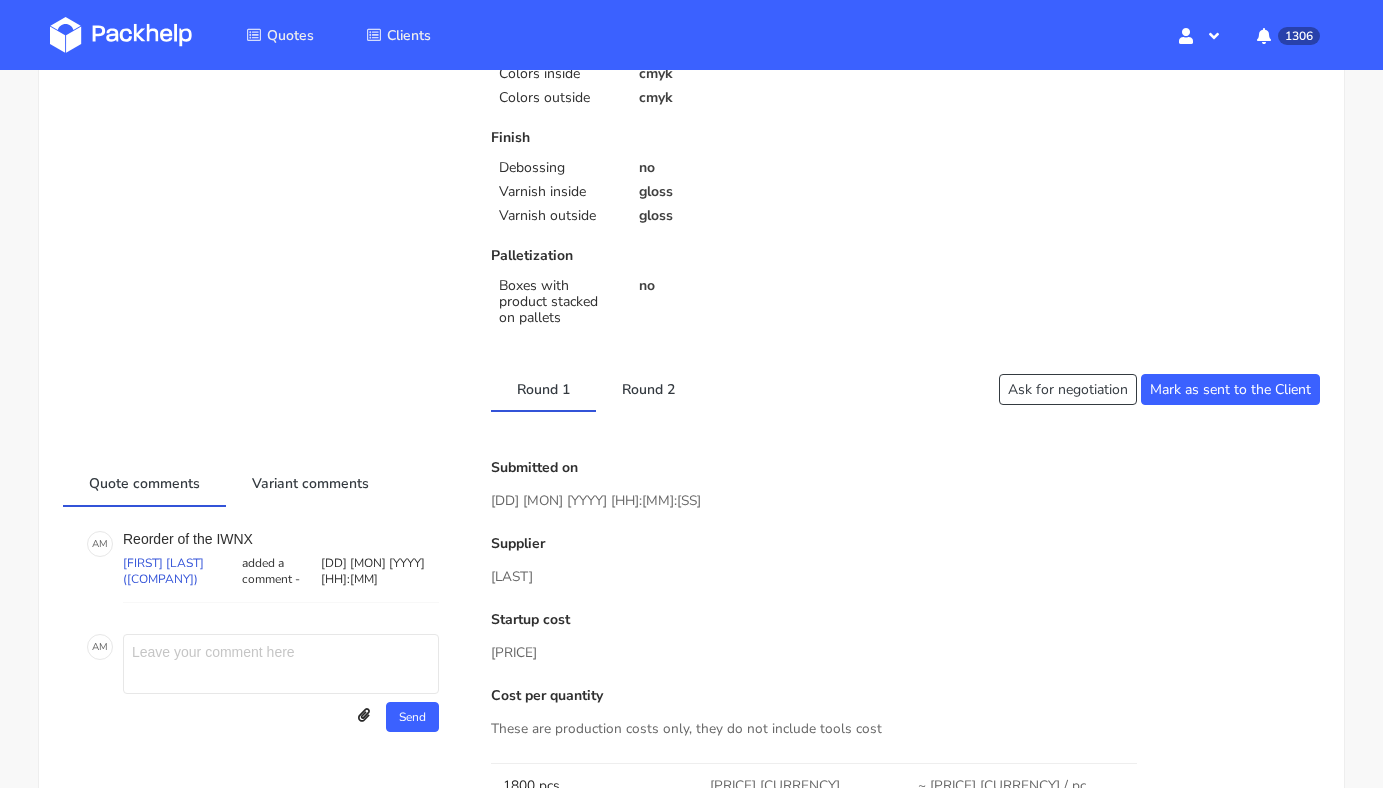 scroll, scrollTop: 0, scrollLeft: 0, axis: both 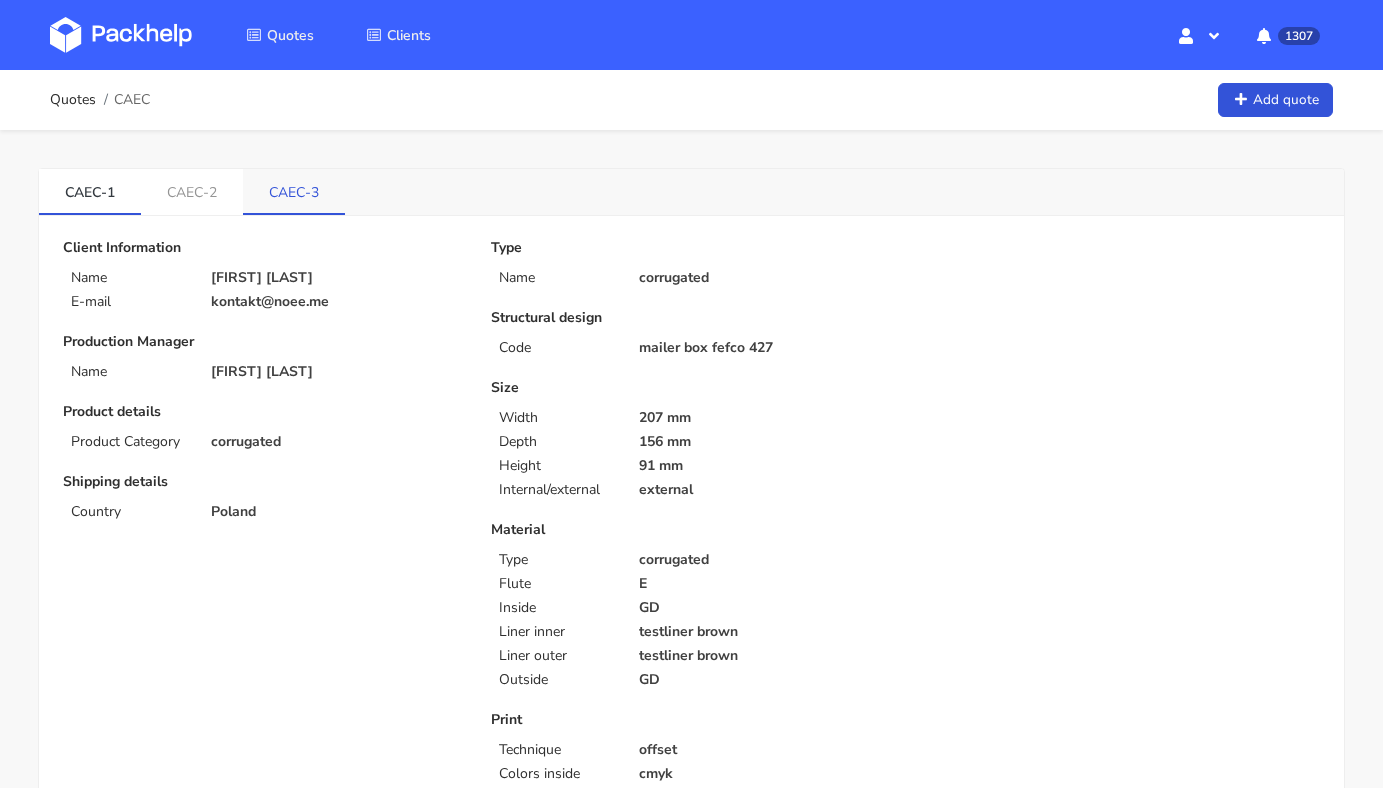 click on "CAEC-3" at bounding box center (192, 191) 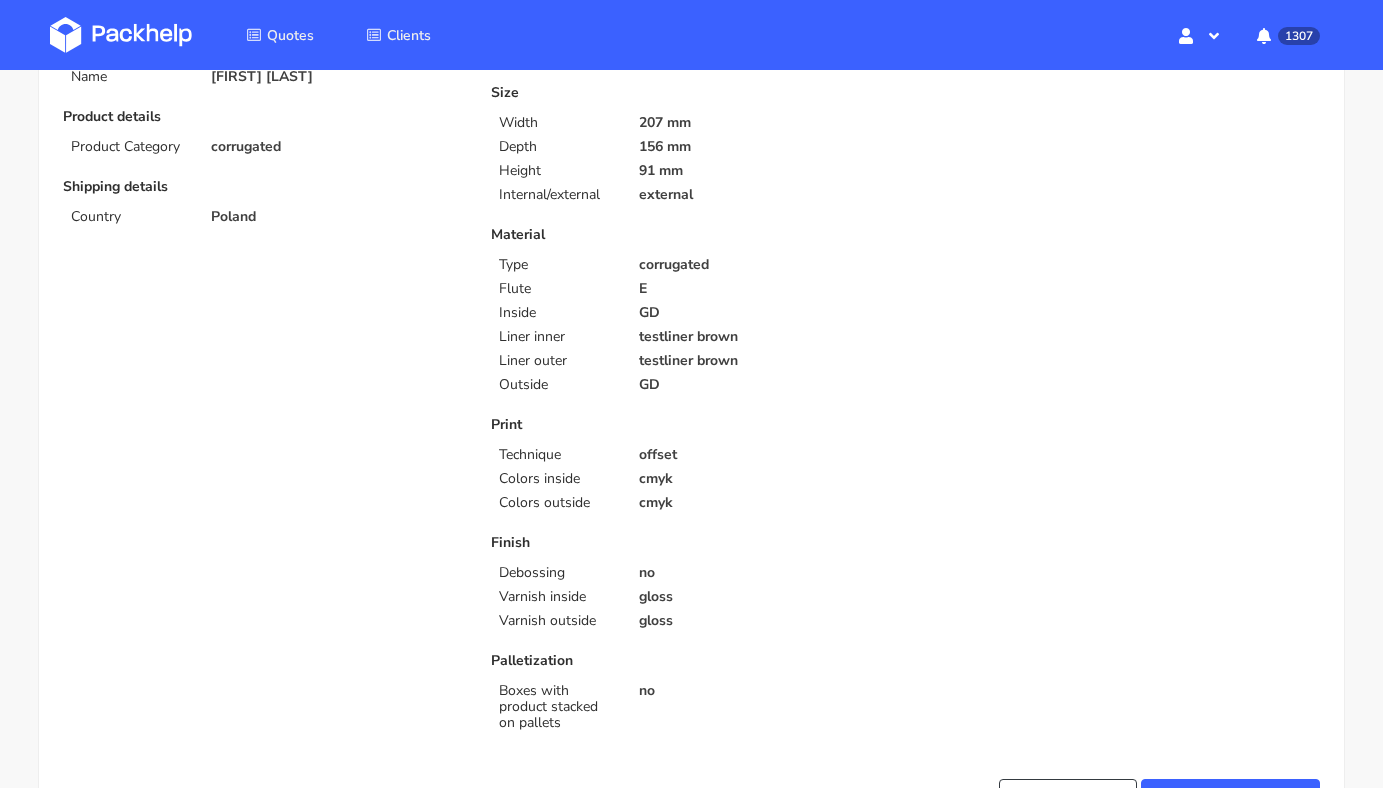 scroll, scrollTop: 934, scrollLeft: 0, axis: vertical 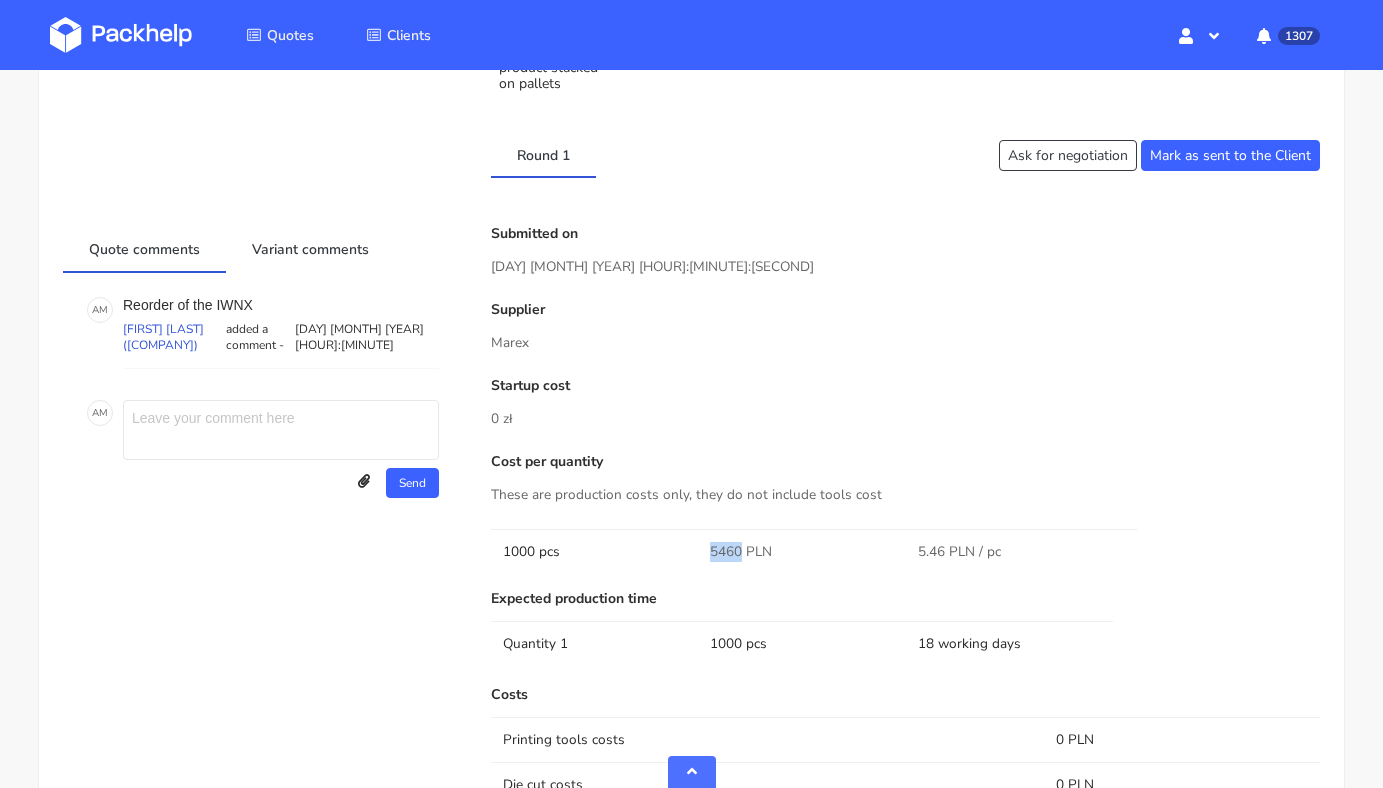 drag, startPoint x: 703, startPoint y: 554, endPoint x: 739, endPoint y: 554, distance: 36 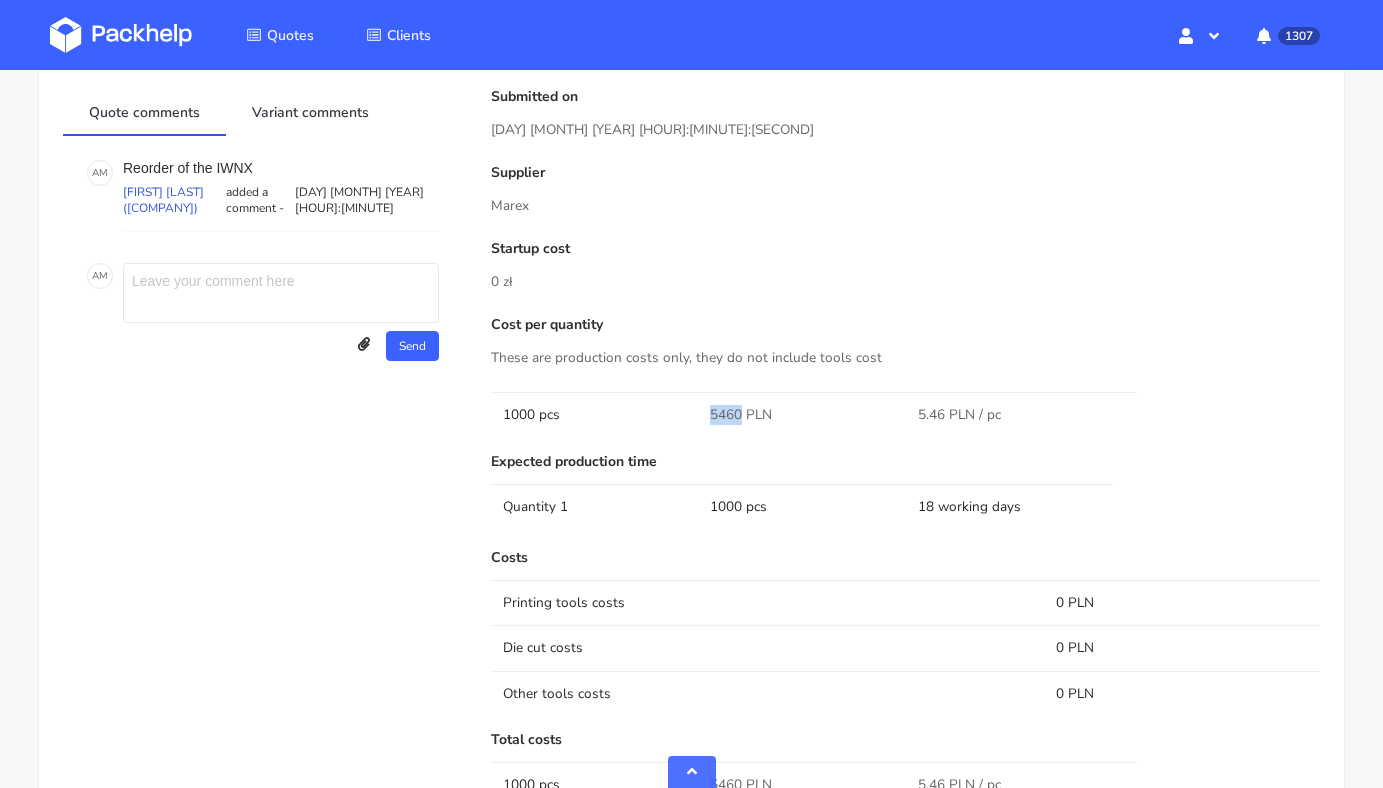 scroll, scrollTop: 1073, scrollLeft: 0, axis: vertical 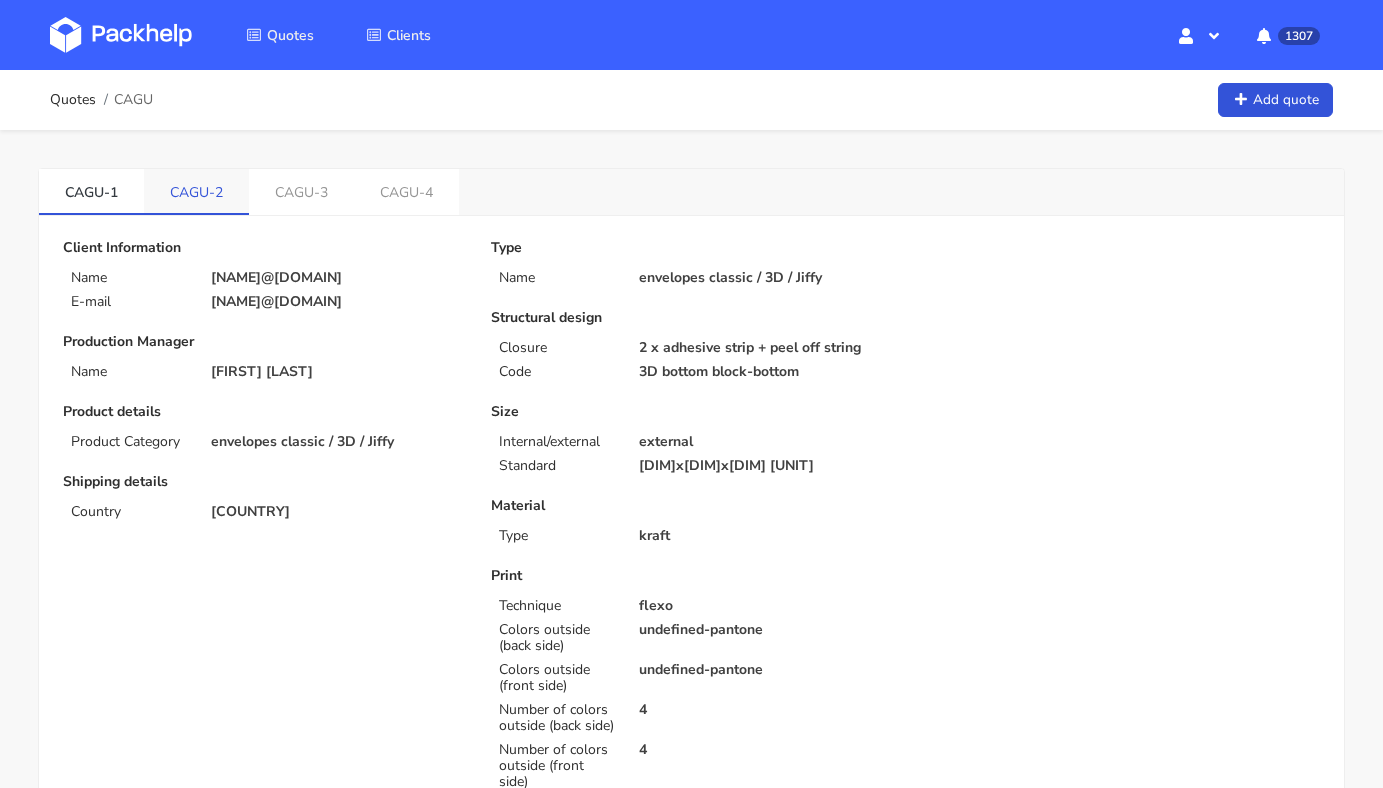 click on "CAGU-2" at bounding box center [196, 191] 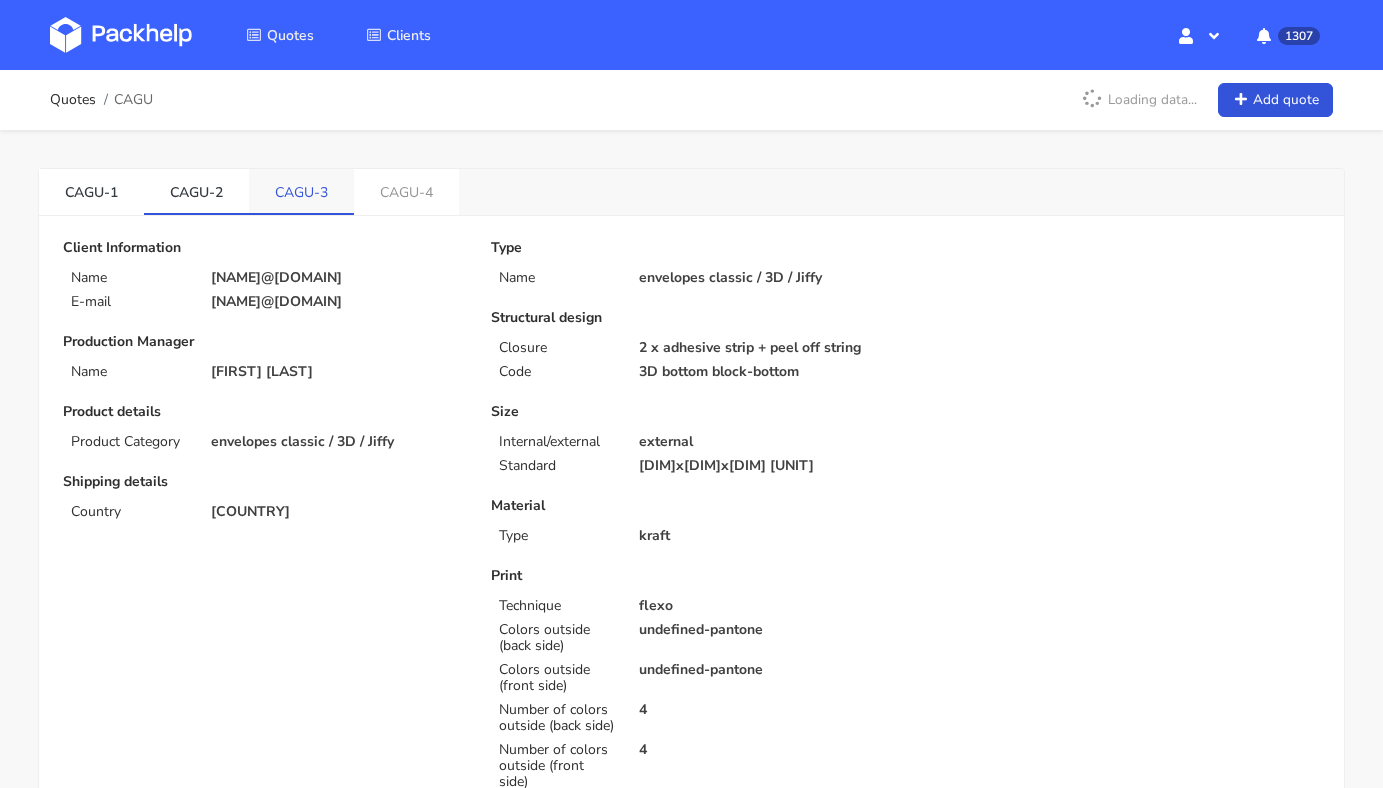 click on "CAGU-3" at bounding box center (301, 191) 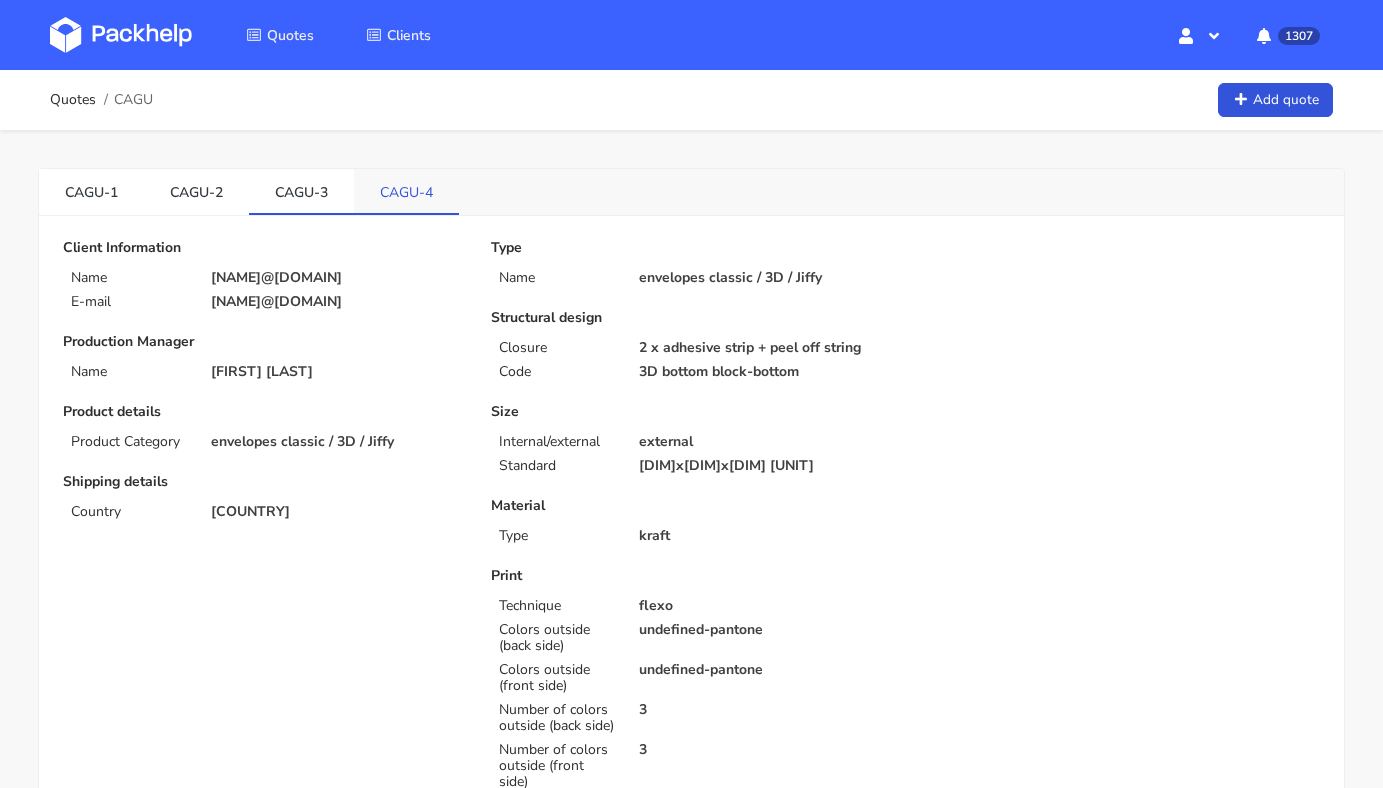click on "CAGU-4" at bounding box center [406, 191] 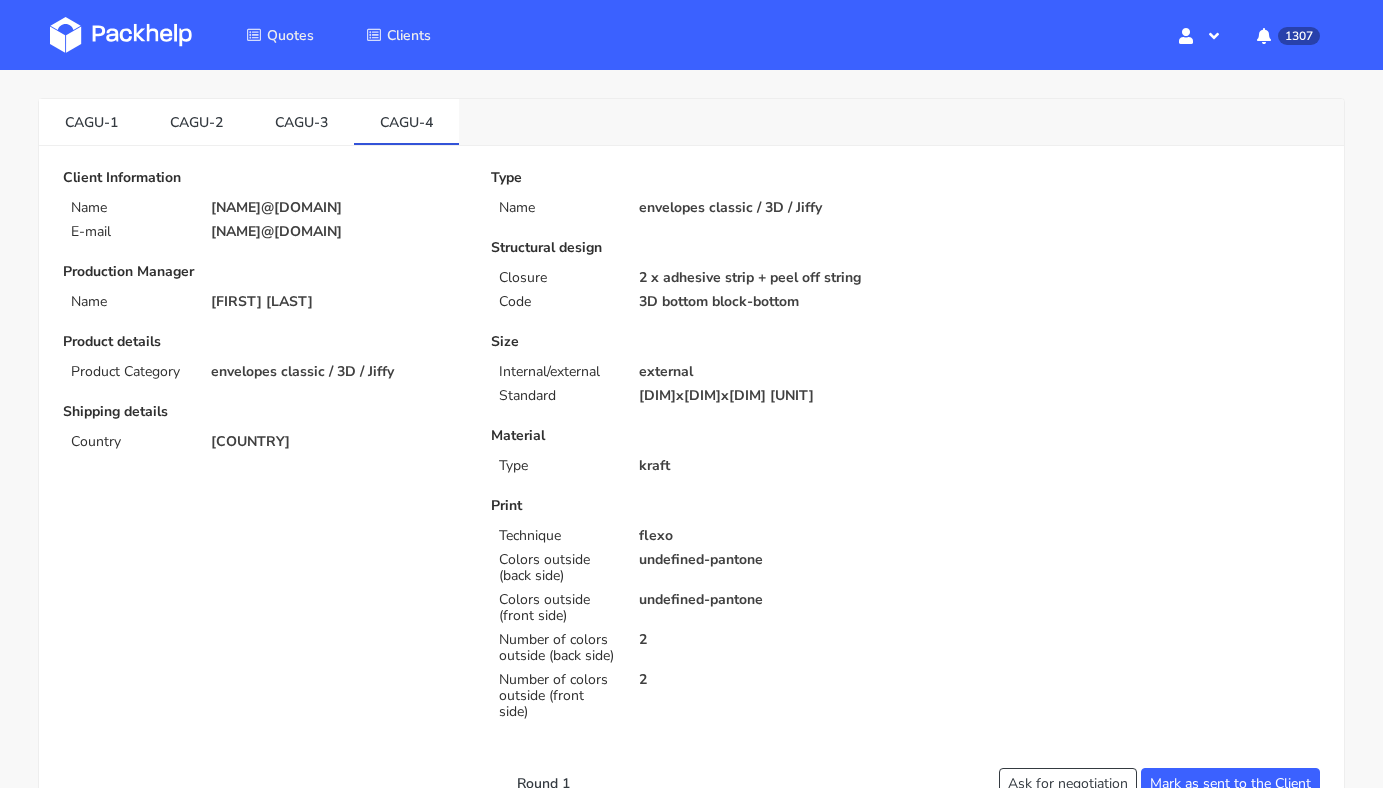 scroll, scrollTop: 0, scrollLeft: 0, axis: both 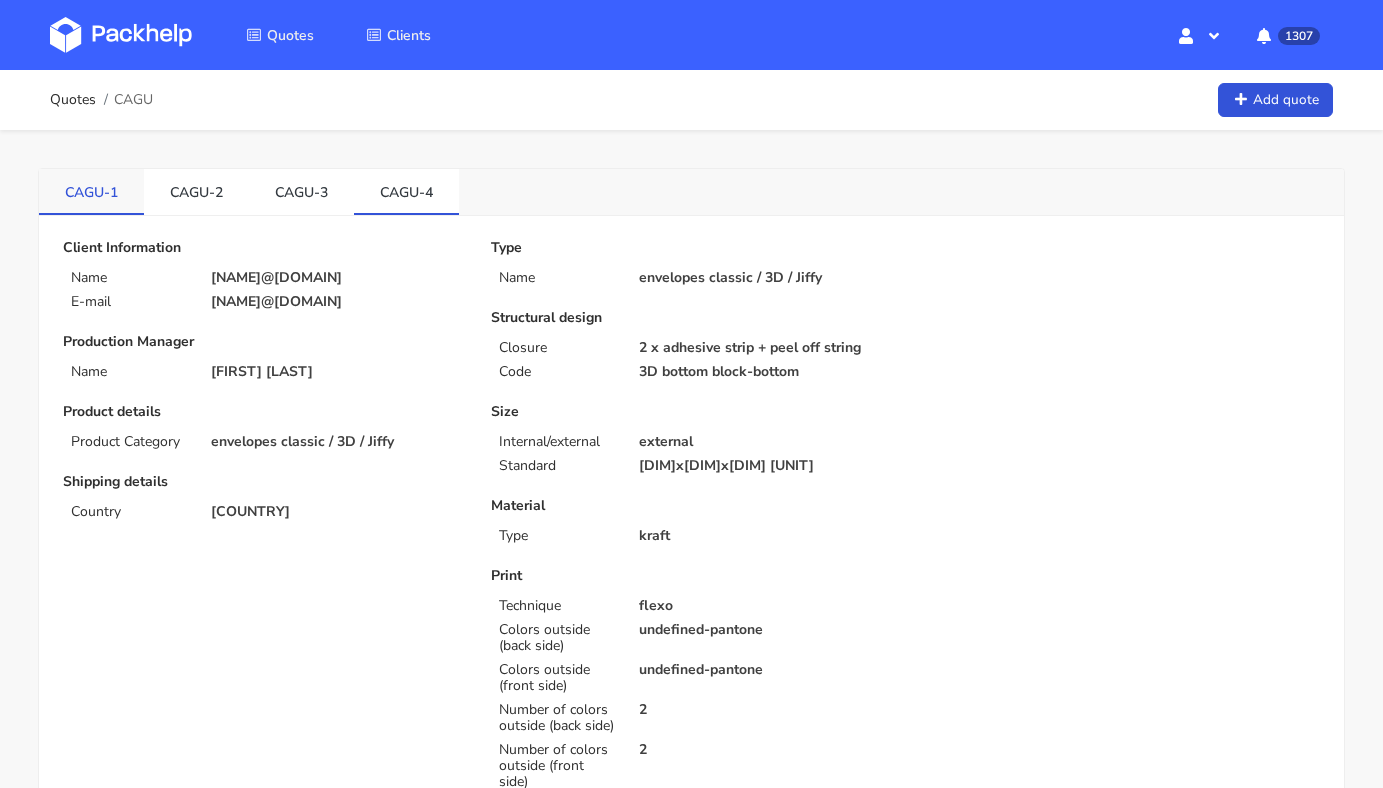 click on "CAGU-1" at bounding box center [91, 191] 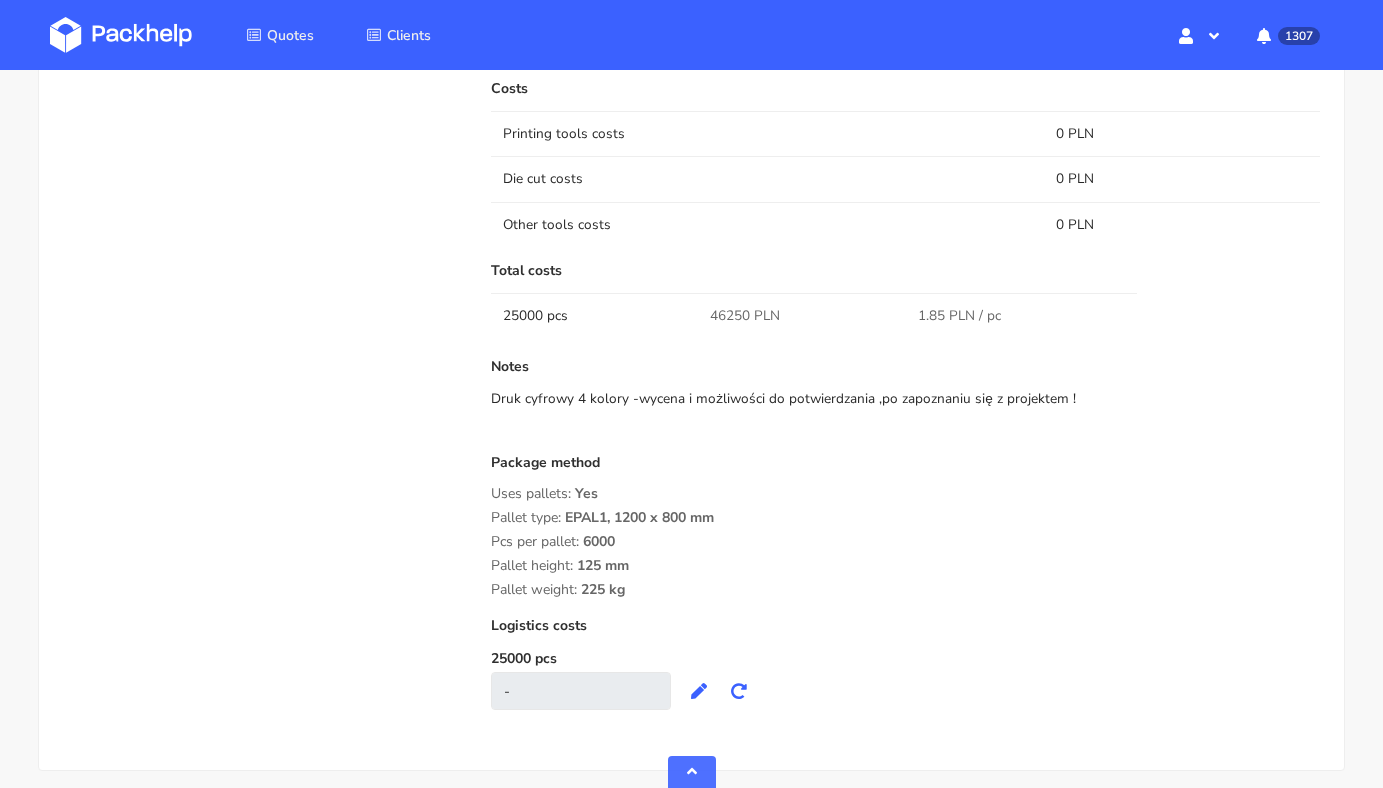 scroll, scrollTop: 1307, scrollLeft: 0, axis: vertical 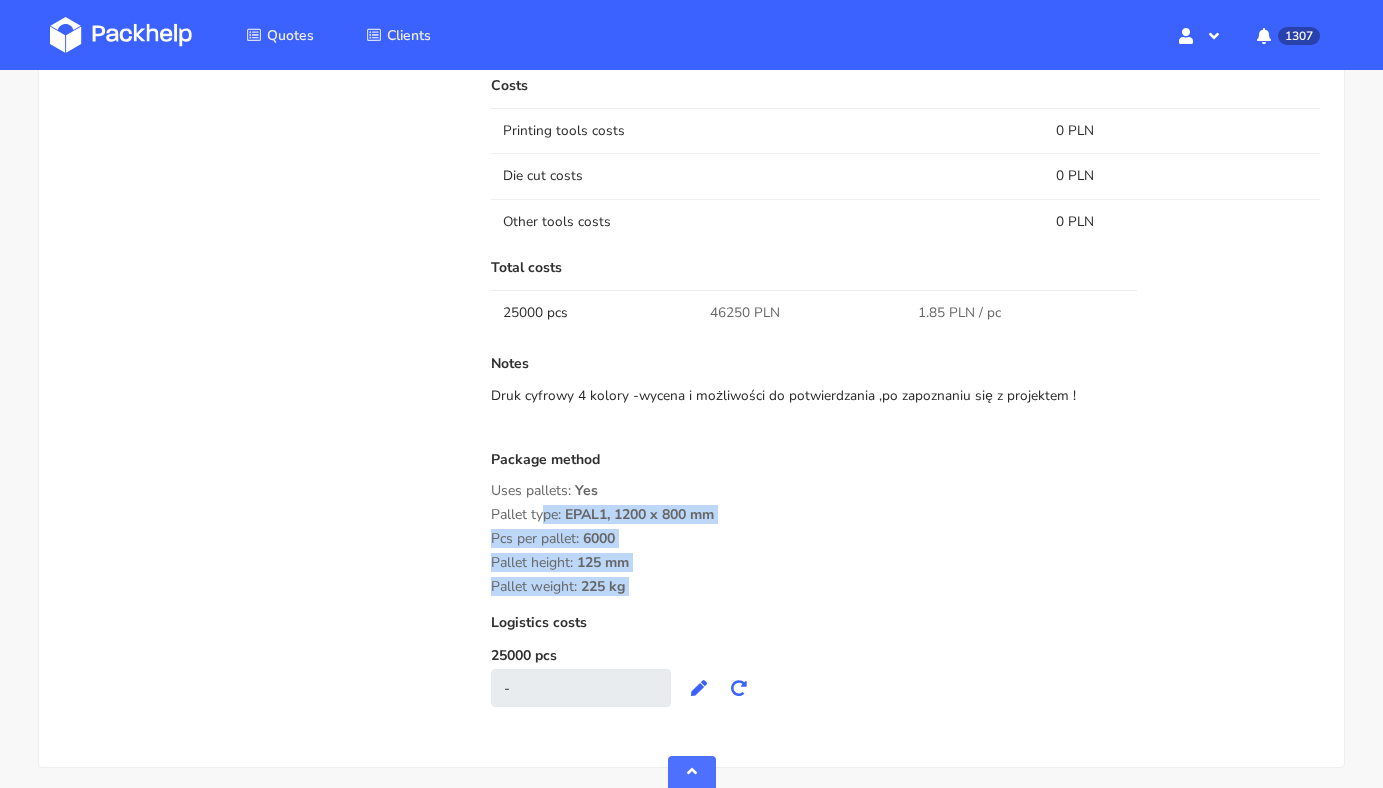 drag, startPoint x: 493, startPoint y: 532, endPoint x: 643, endPoint y: 611, distance: 169.53171 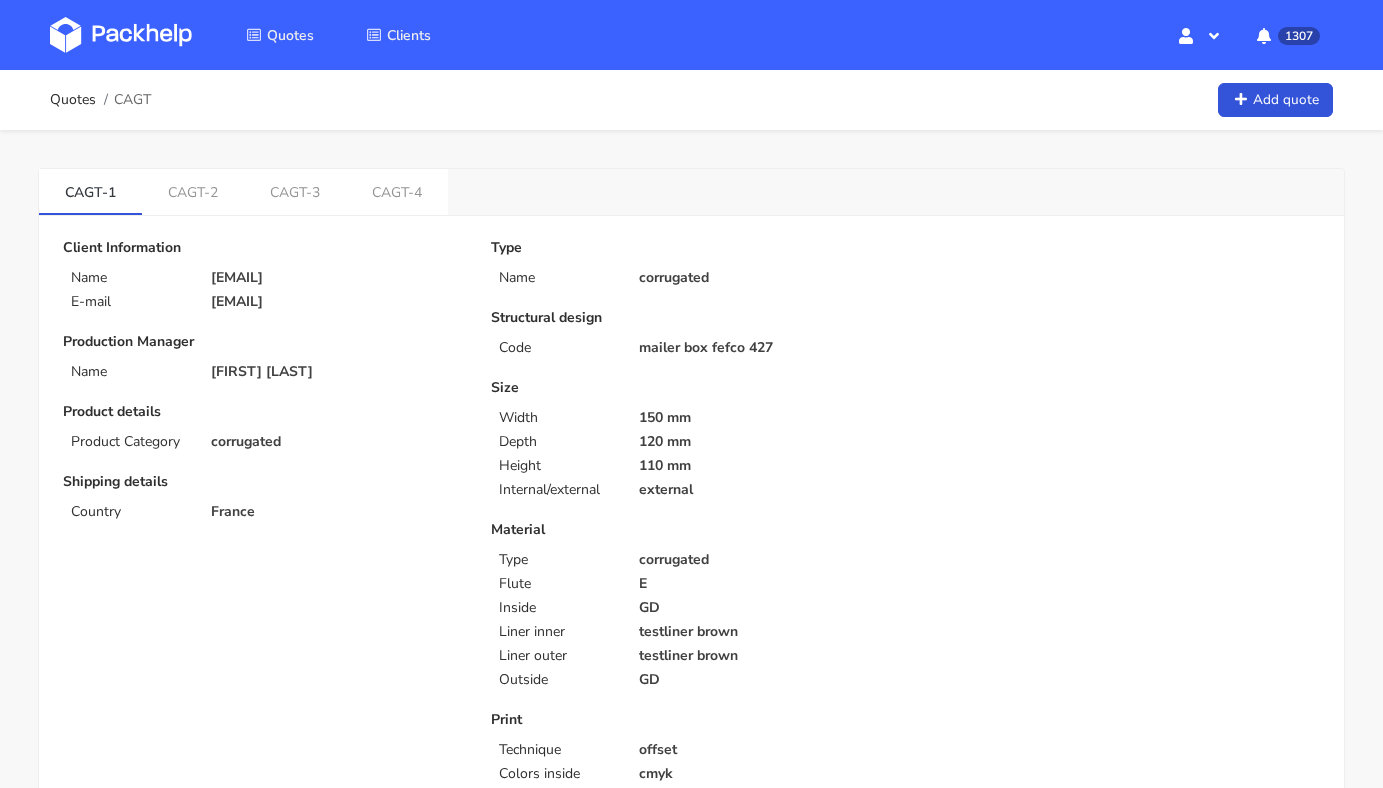 scroll, scrollTop: 0, scrollLeft: 0, axis: both 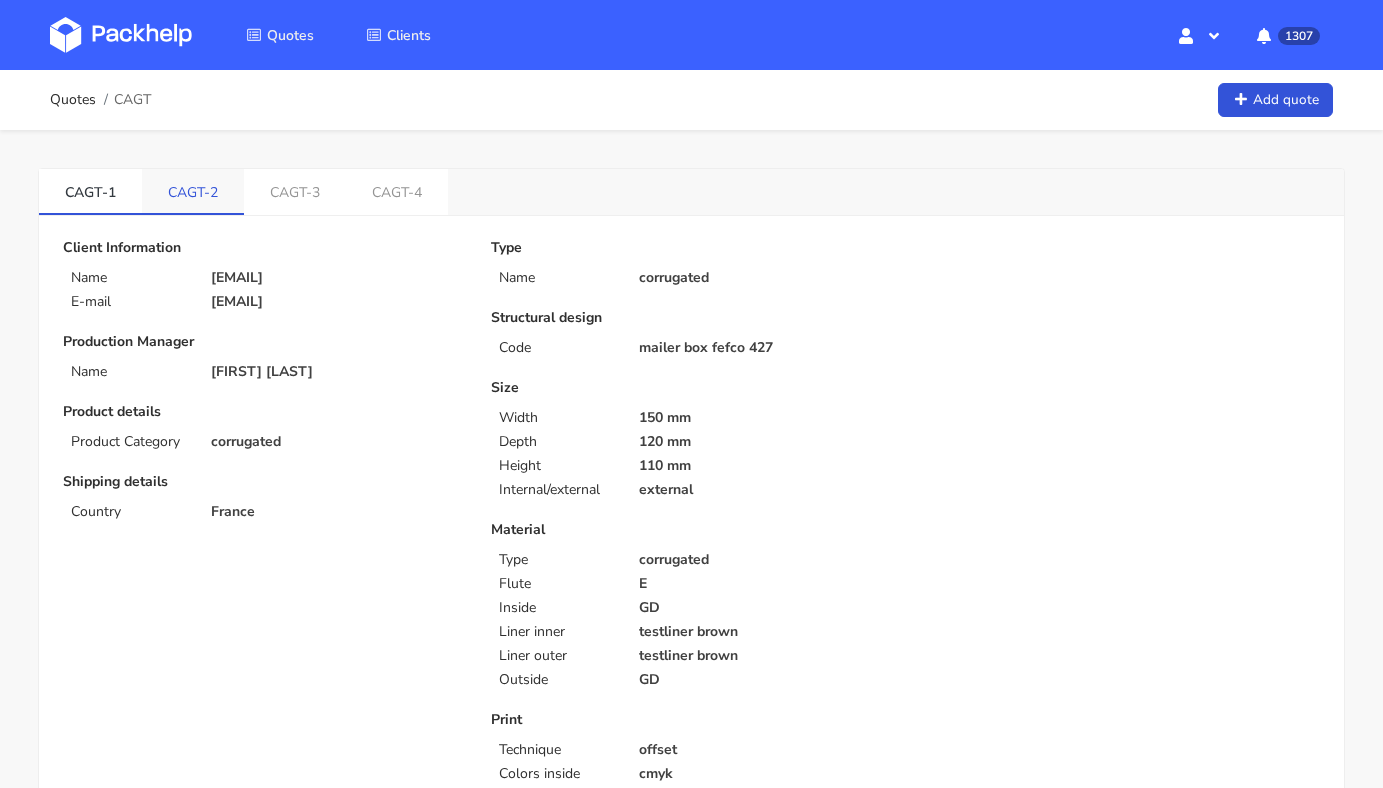 click on "CAGT-2" at bounding box center [193, 191] 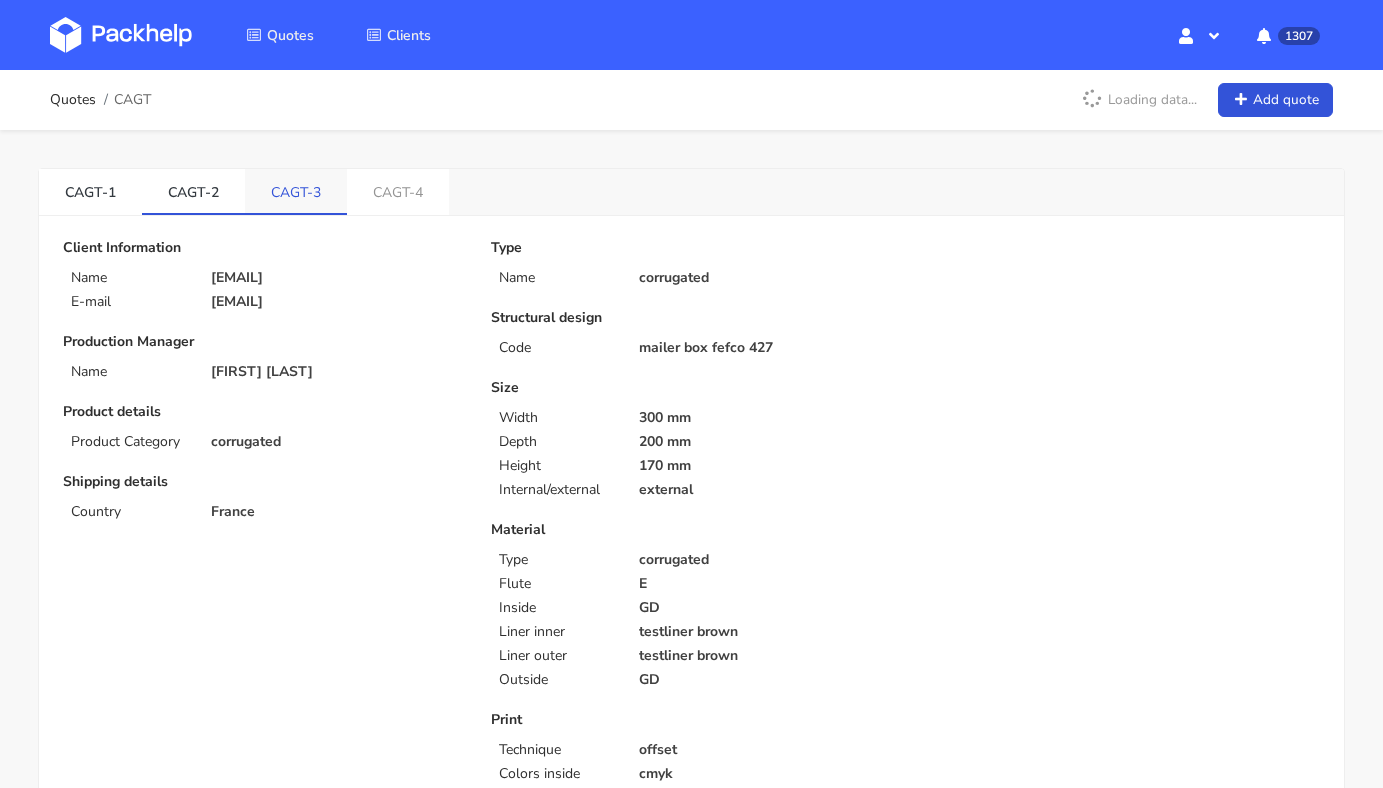 click on "CAGT-3" at bounding box center (296, 191) 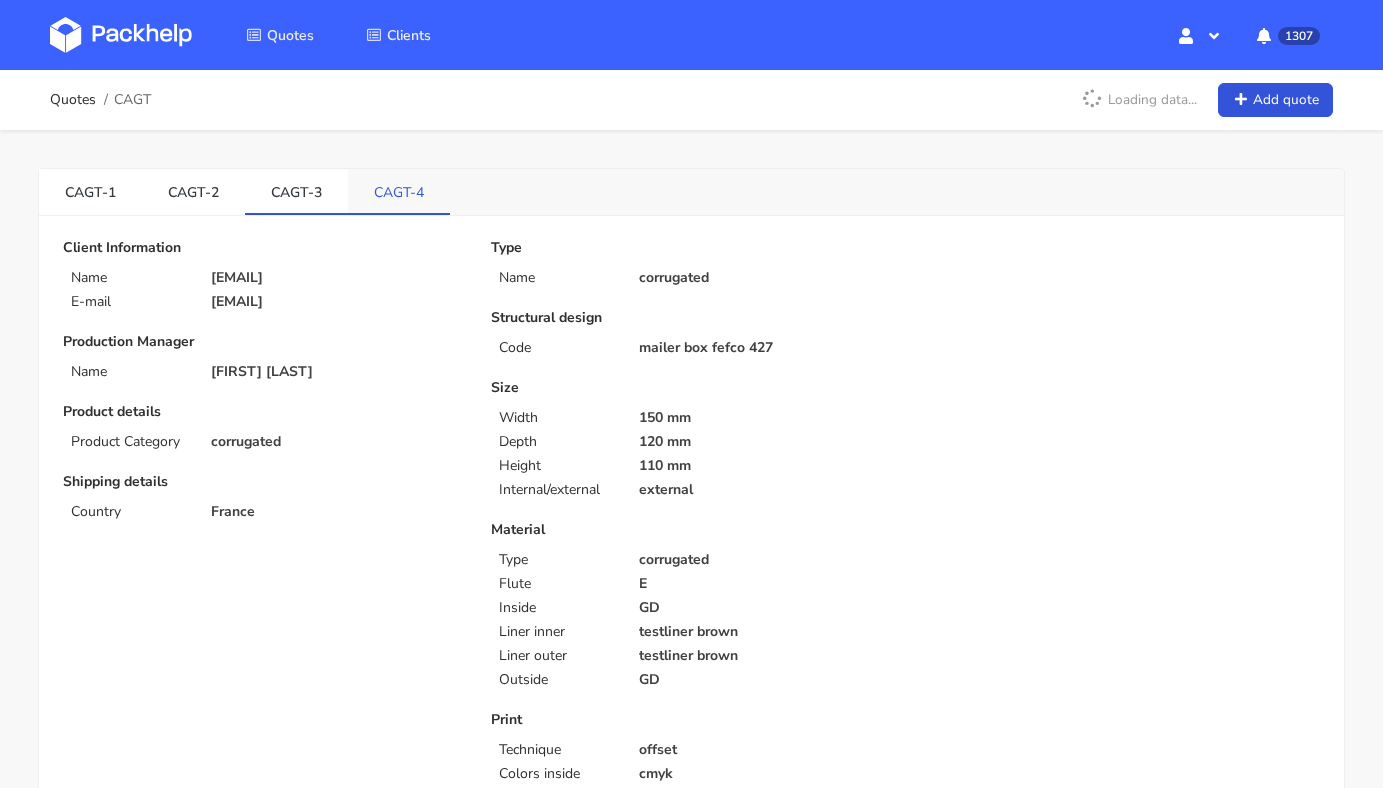 click on "CAGT-4" at bounding box center (399, 191) 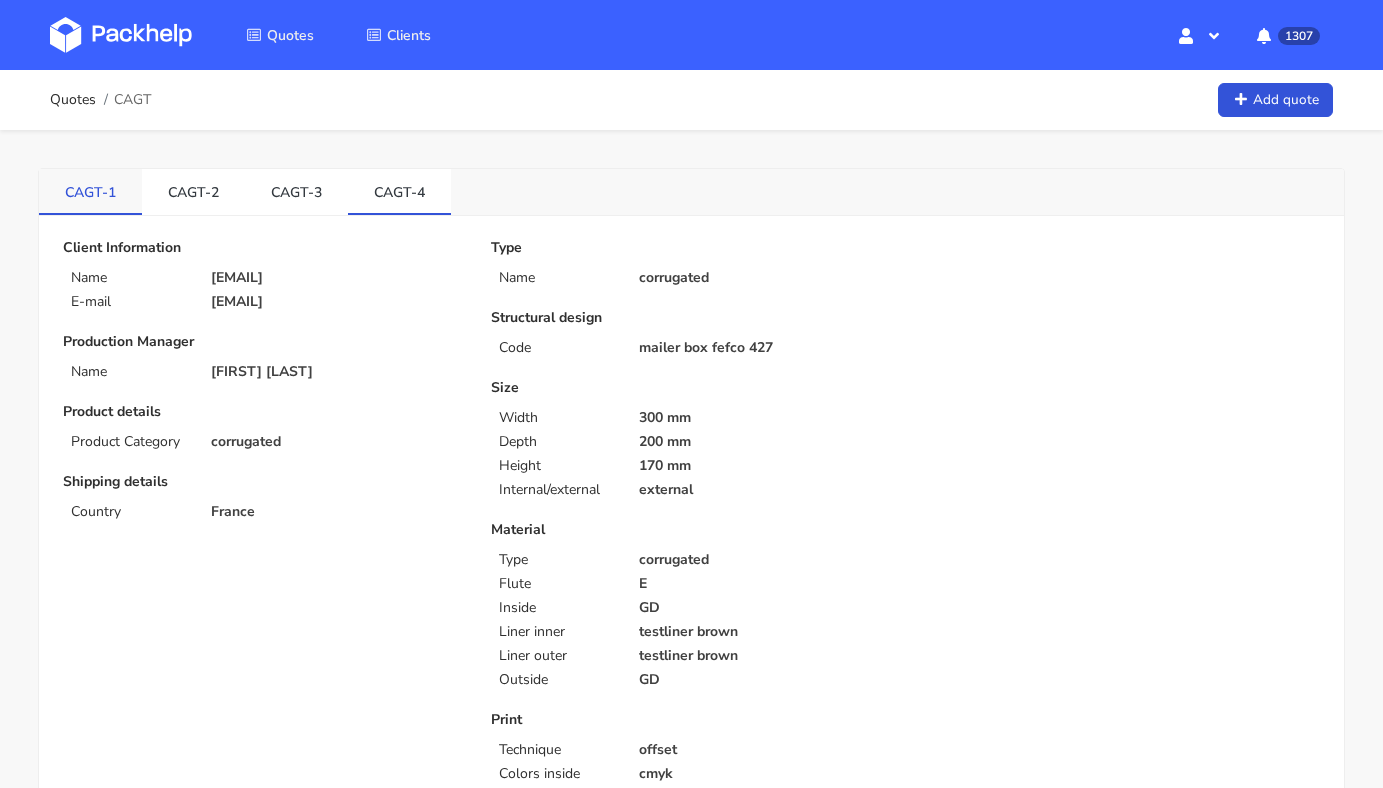 click on "CAGT-1" at bounding box center [90, 191] 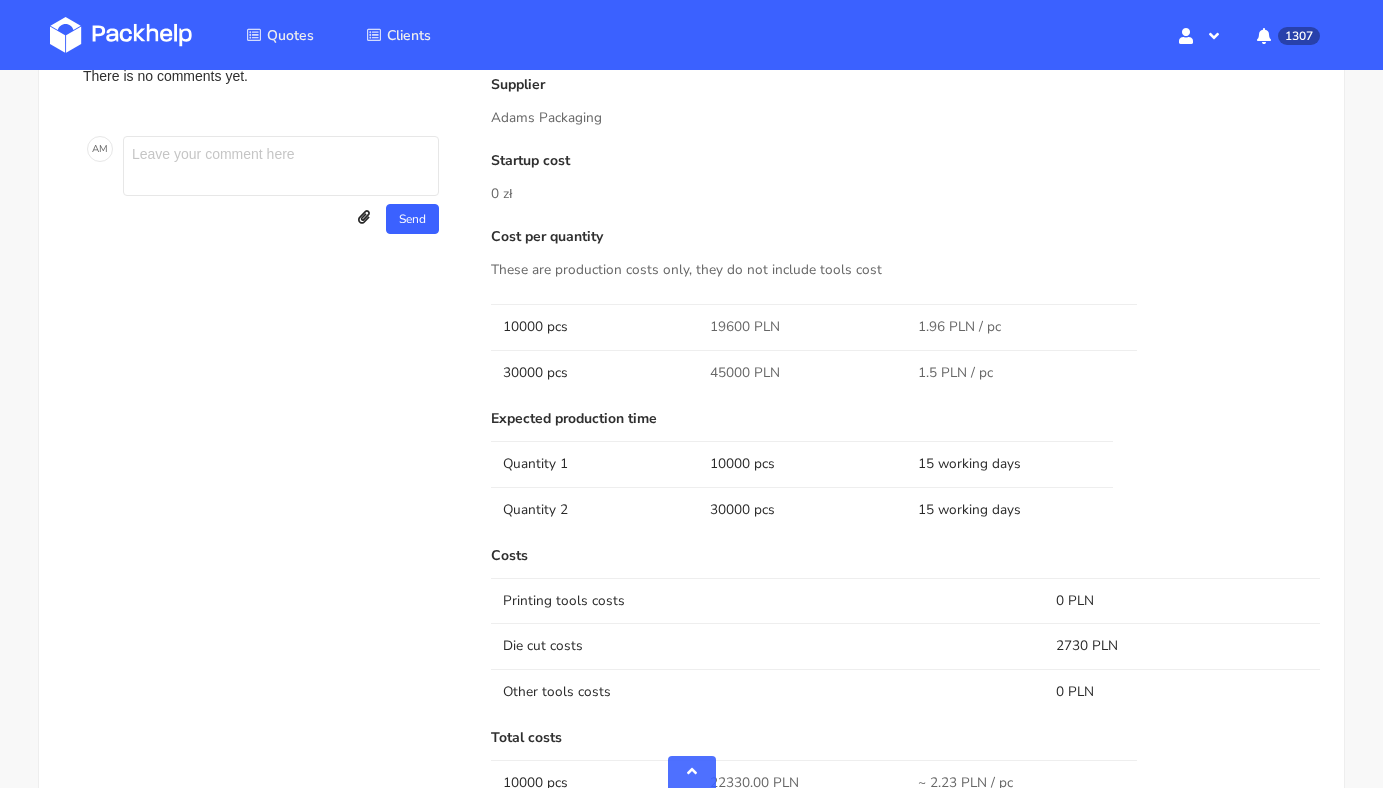 scroll, scrollTop: 1898, scrollLeft: 0, axis: vertical 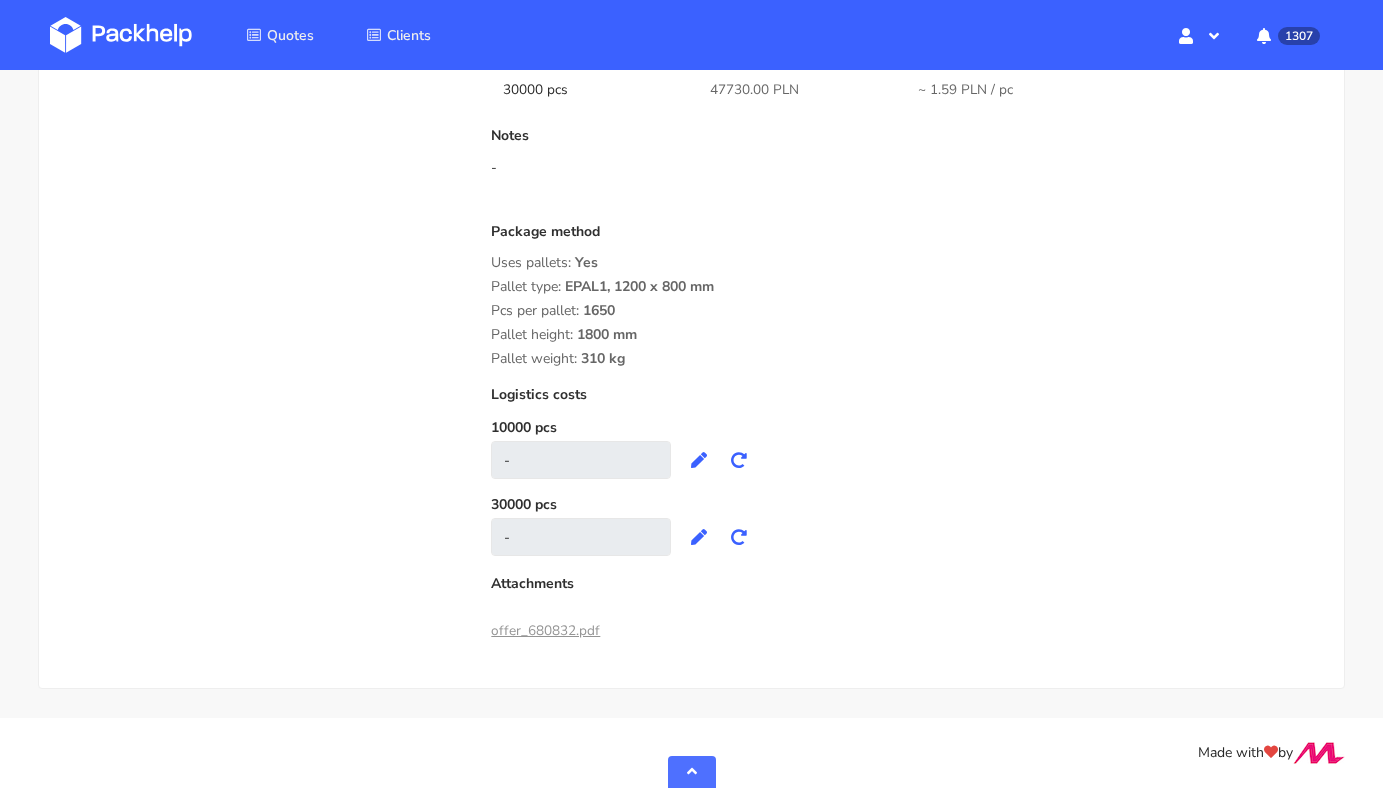 drag, startPoint x: 488, startPoint y: 285, endPoint x: 661, endPoint y: 356, distance: 187.00267 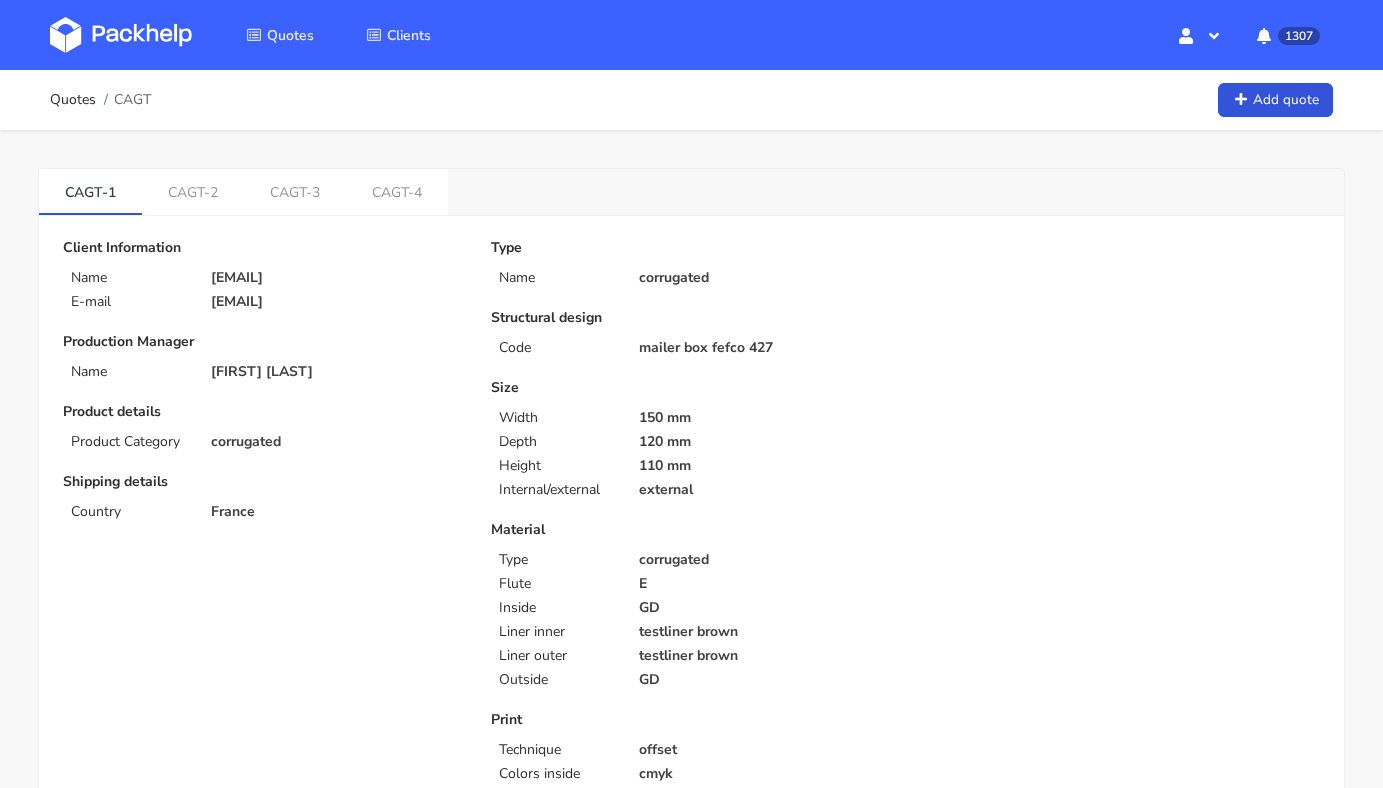 scroll, scrollTop: 0, scrollLeft: 0, axis: both 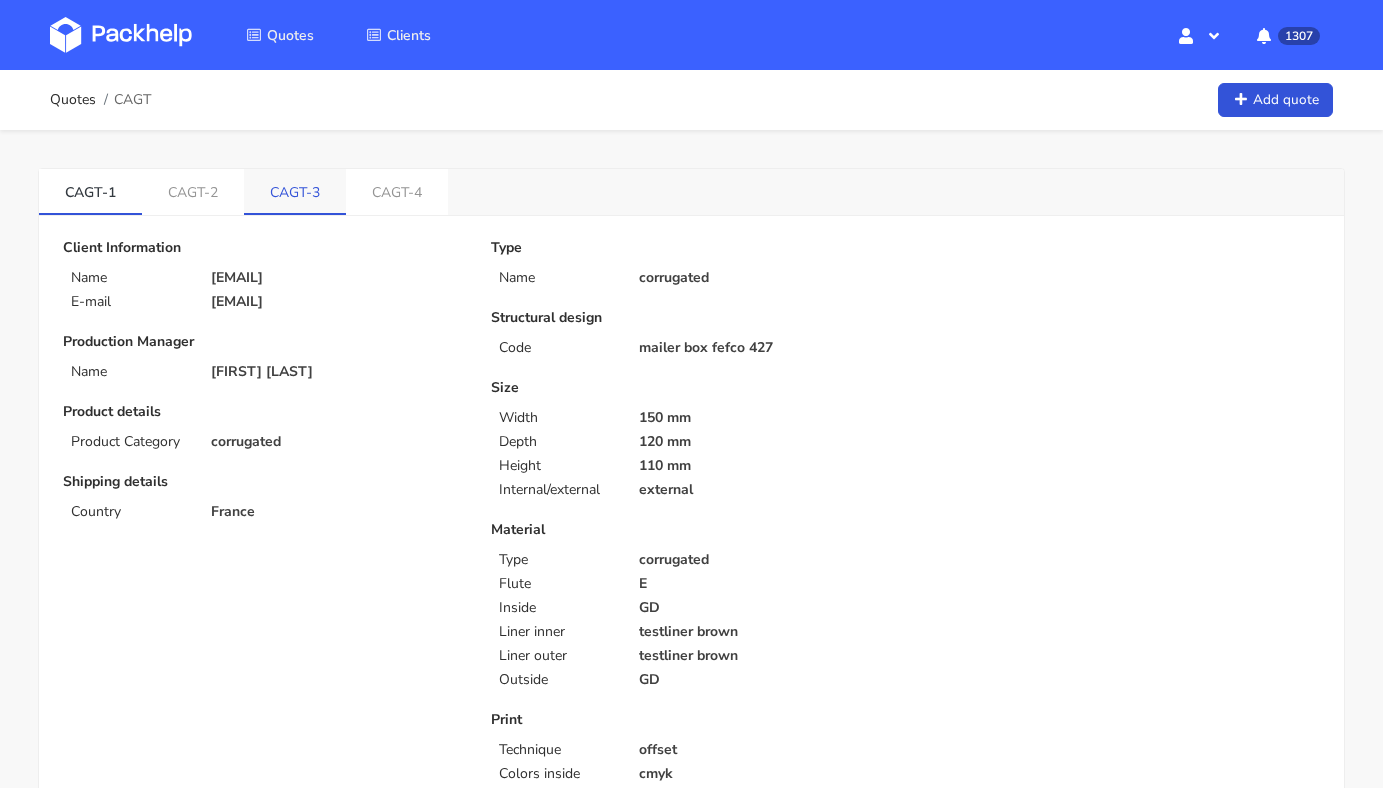 click on "CAGT-3" at bounding box center (193, 191) 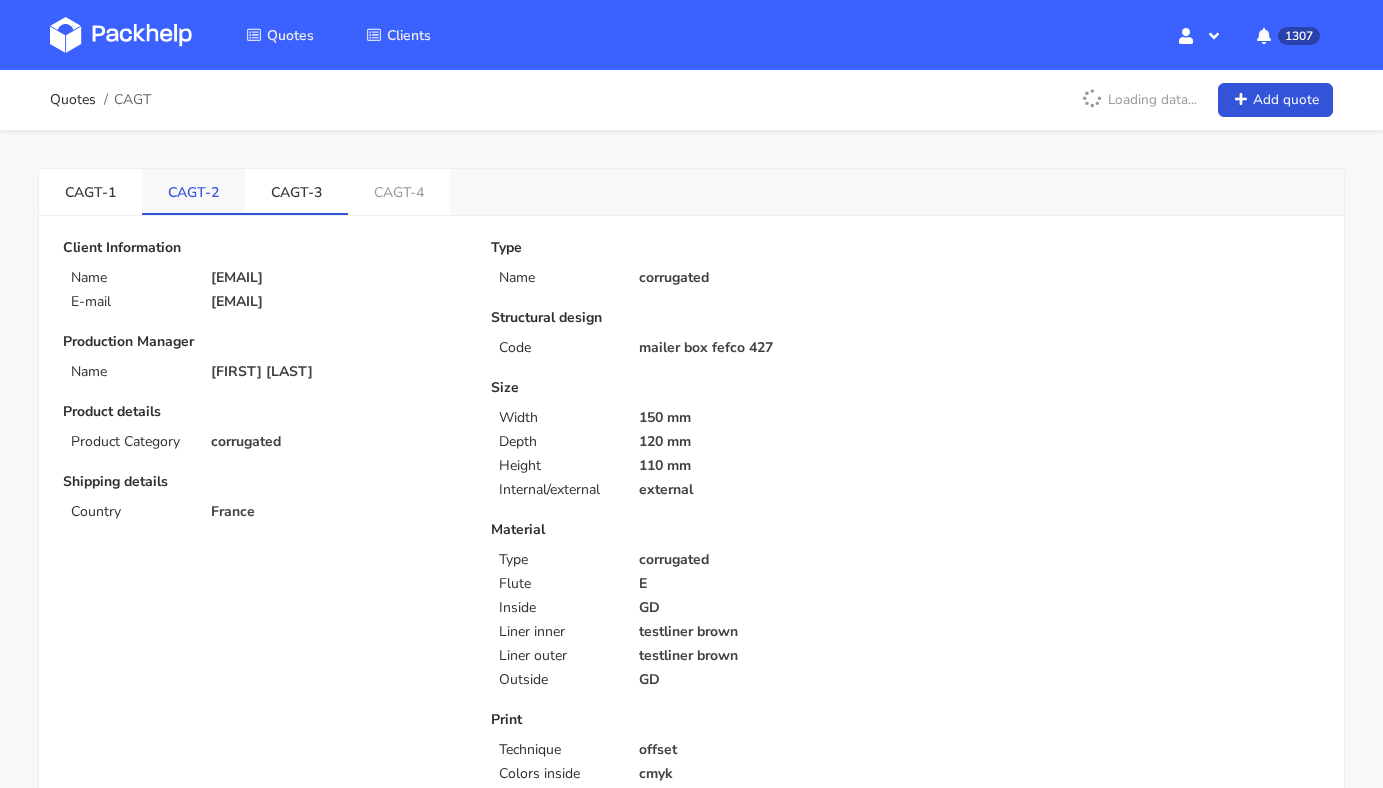 click on "CAGT-2" at bounding box center [90, 191] 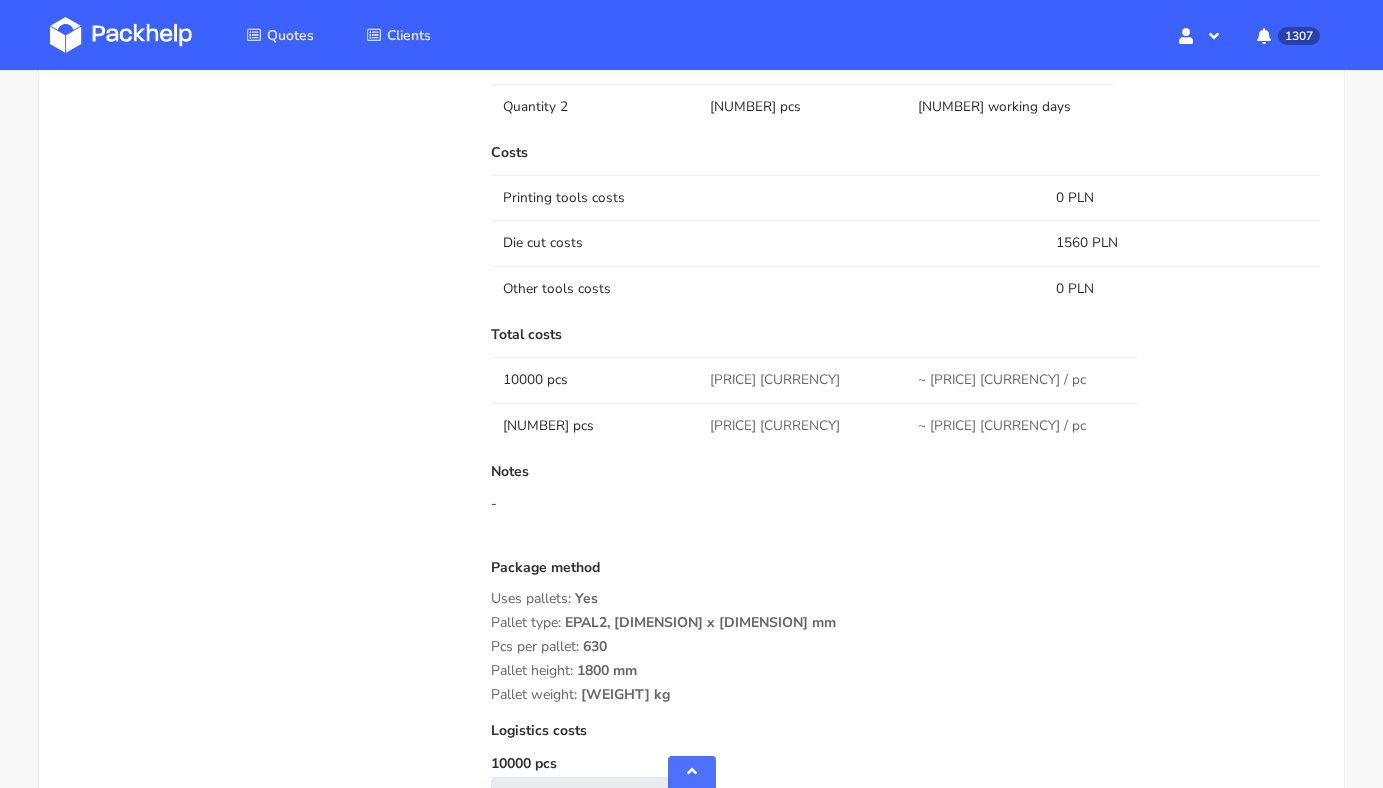 scroll, scrollTop: 1607, scrollLeft: 0, axis: vertical 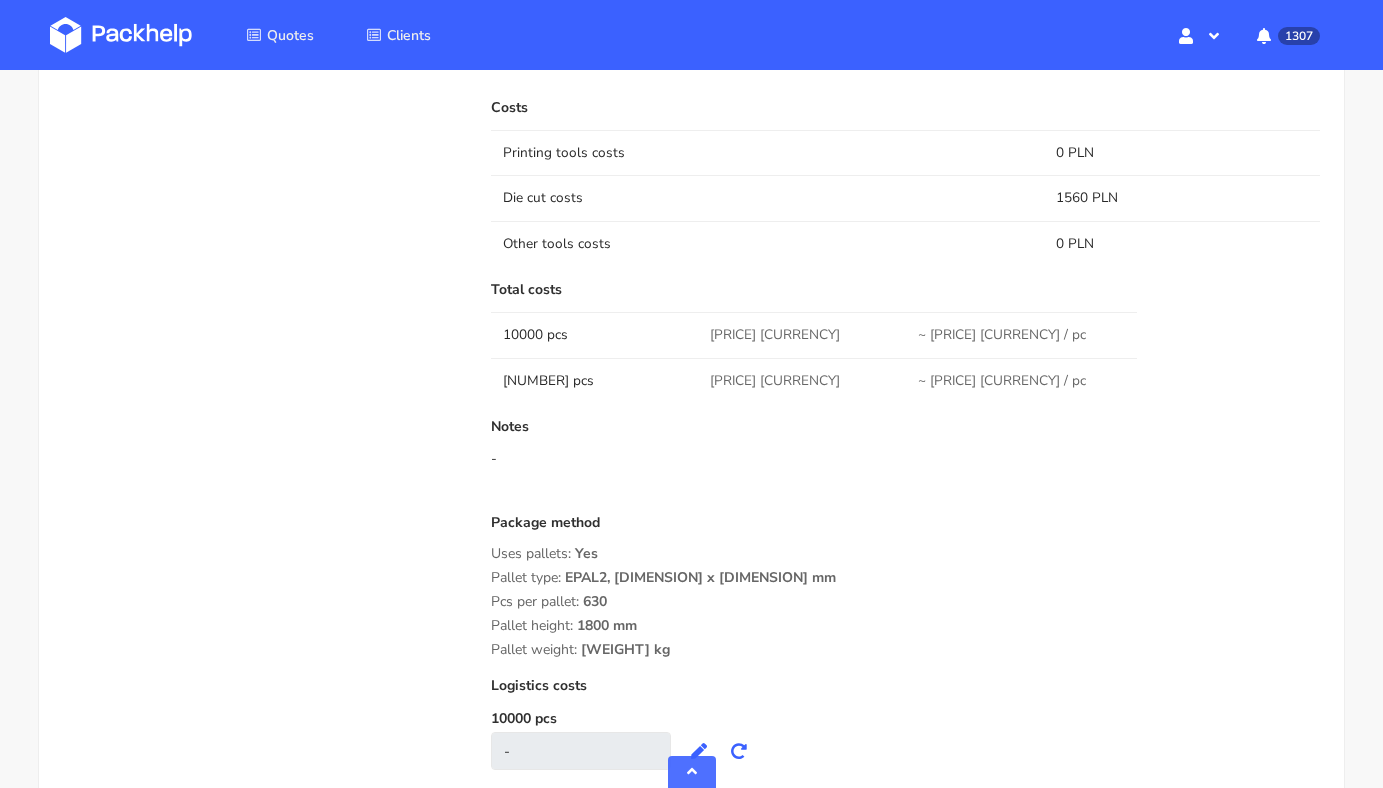 drag, startPoint x: 636, startPoint y: 646, endPoint x: 491, endPoint y: 584, distance: 157.69908 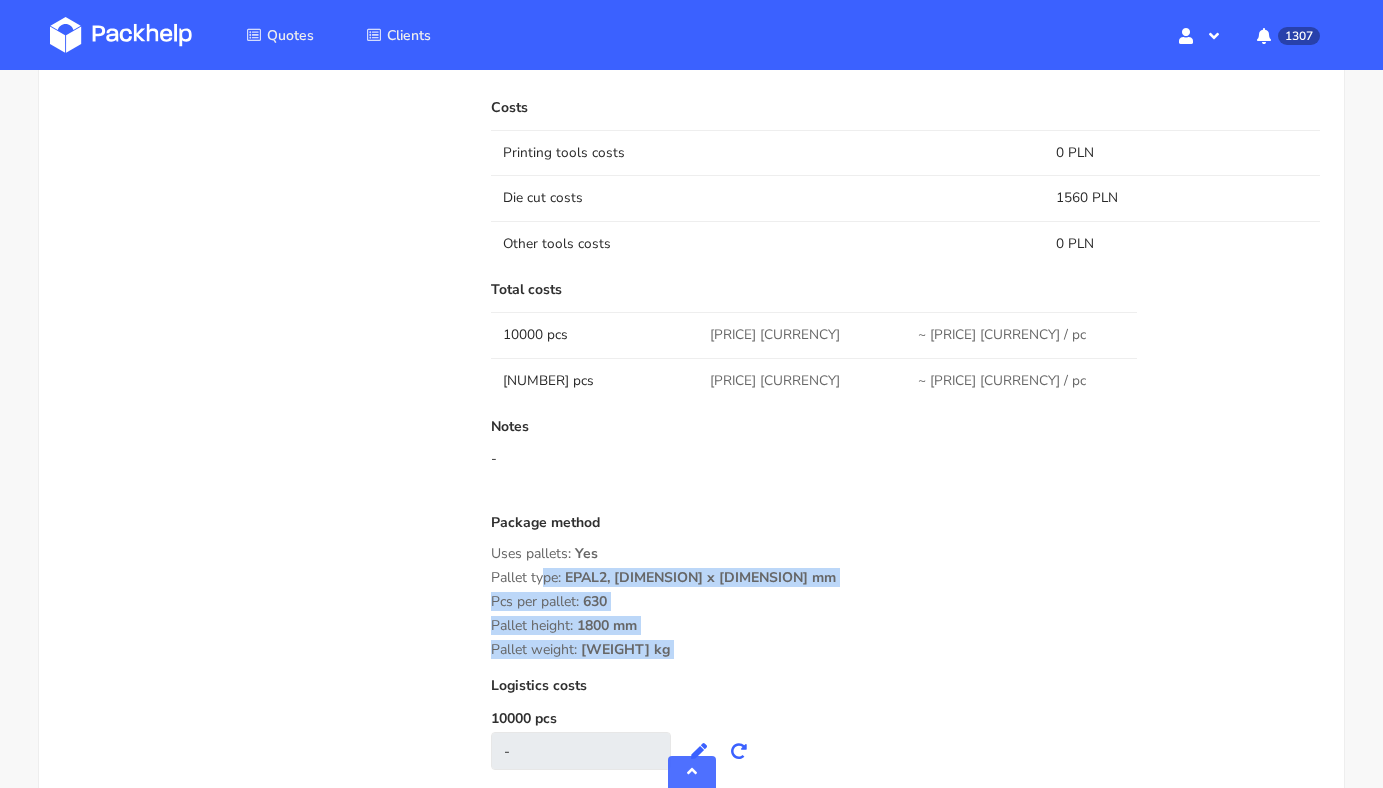drag, startPoint x: 645, startPoint y: 660, endPoint x: 487, endPoint y: 579, distance: 177.55281 